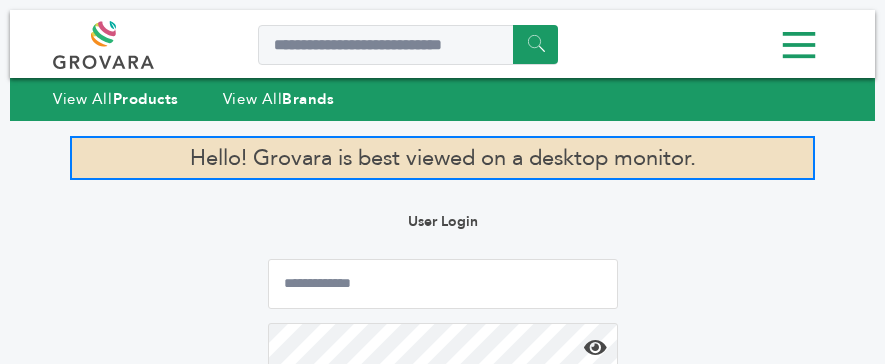 scroll, scrollTop: 0, scrollLeft: 0, axis: both 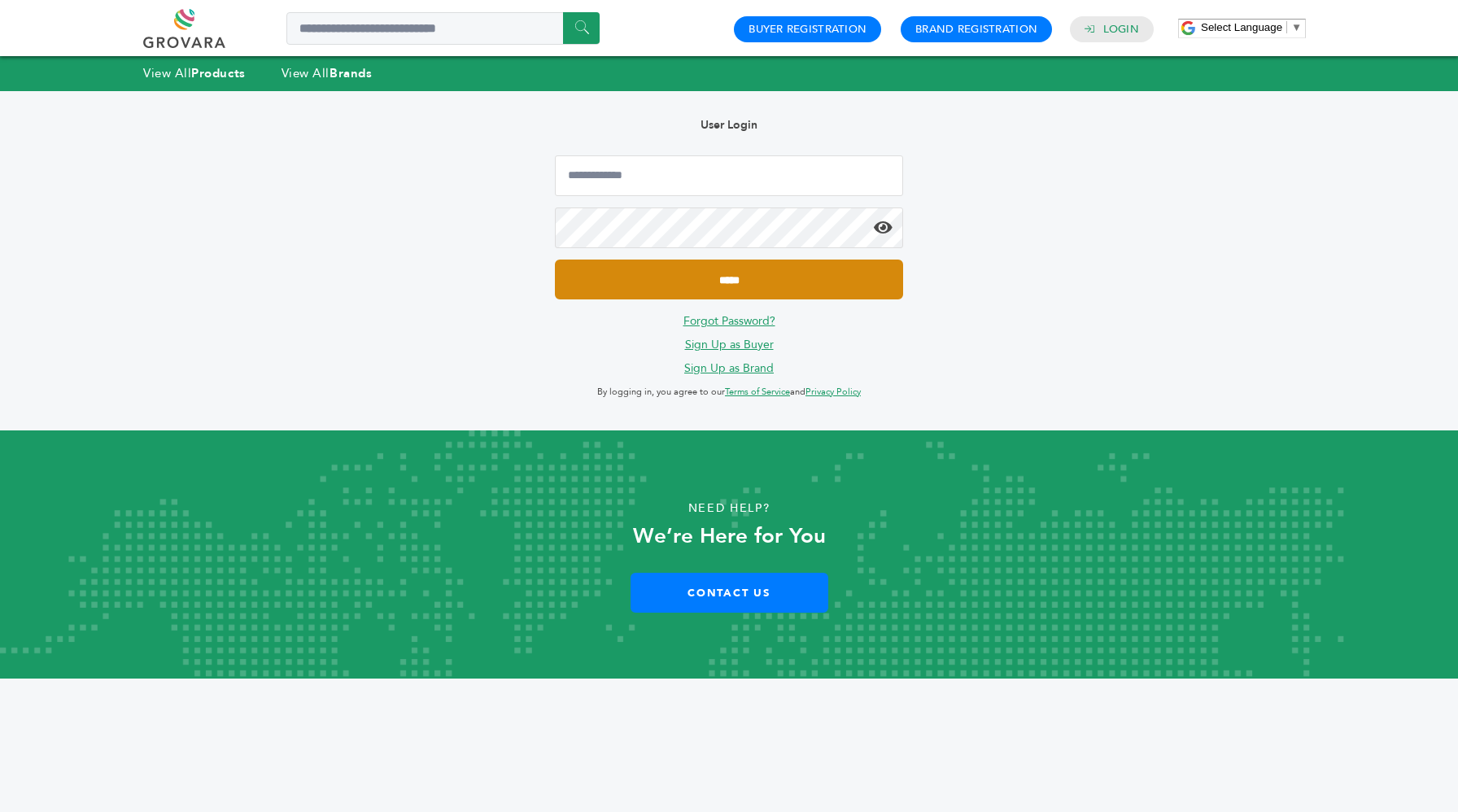 type on "**********" 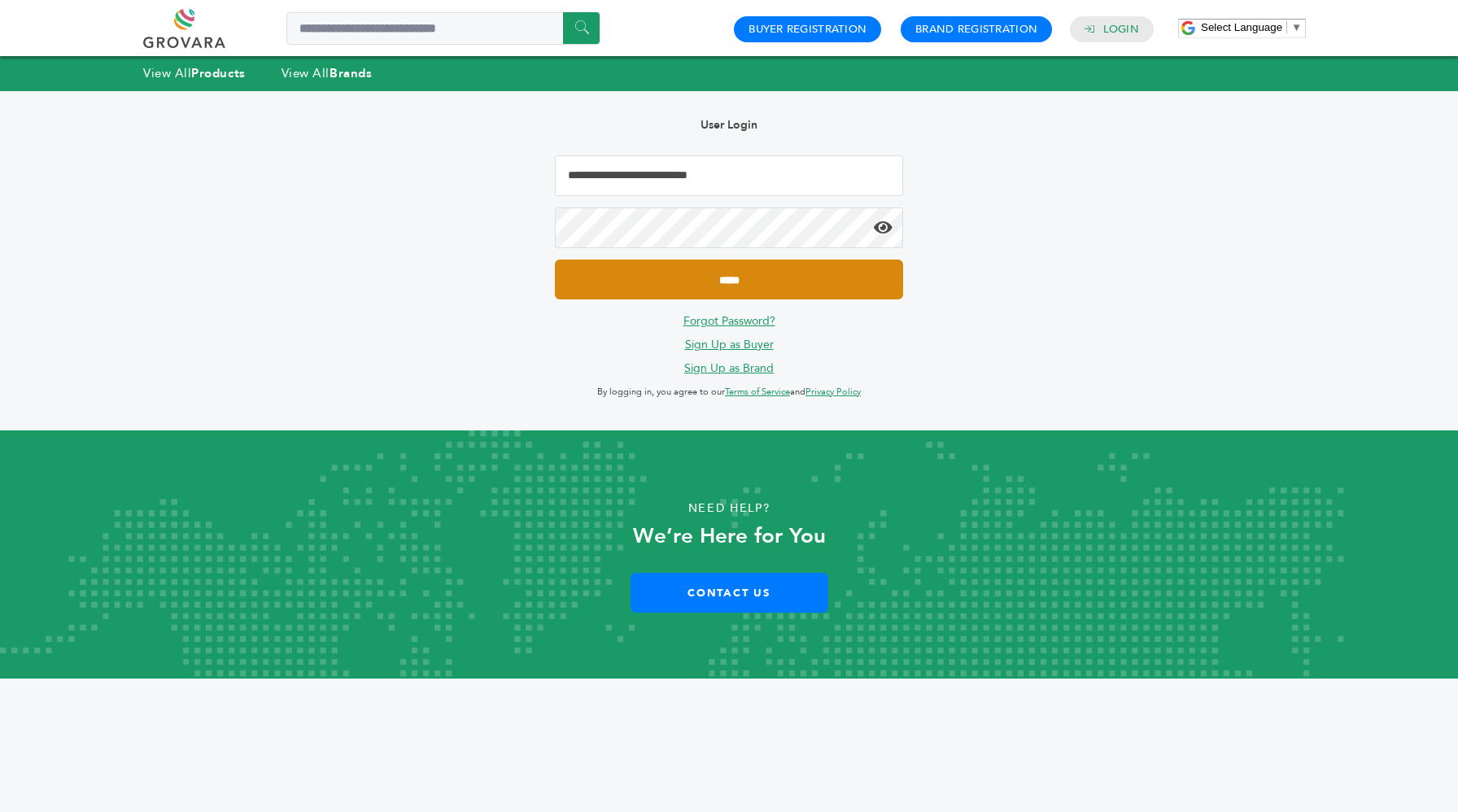 click on "*****" at bounding box center [729, 279] 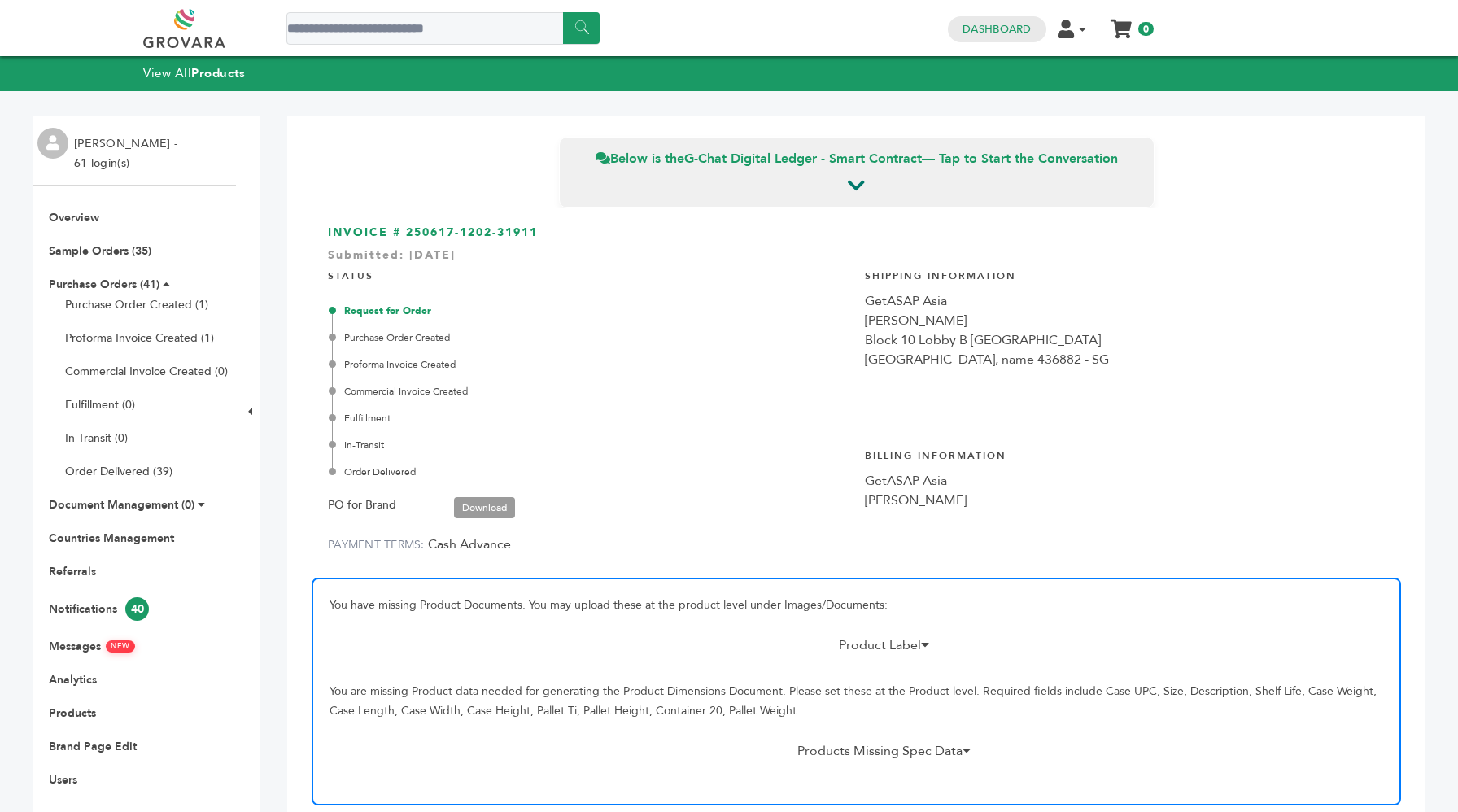 scroll, scrollTop: 0, scrollLeft: 0, axis: both 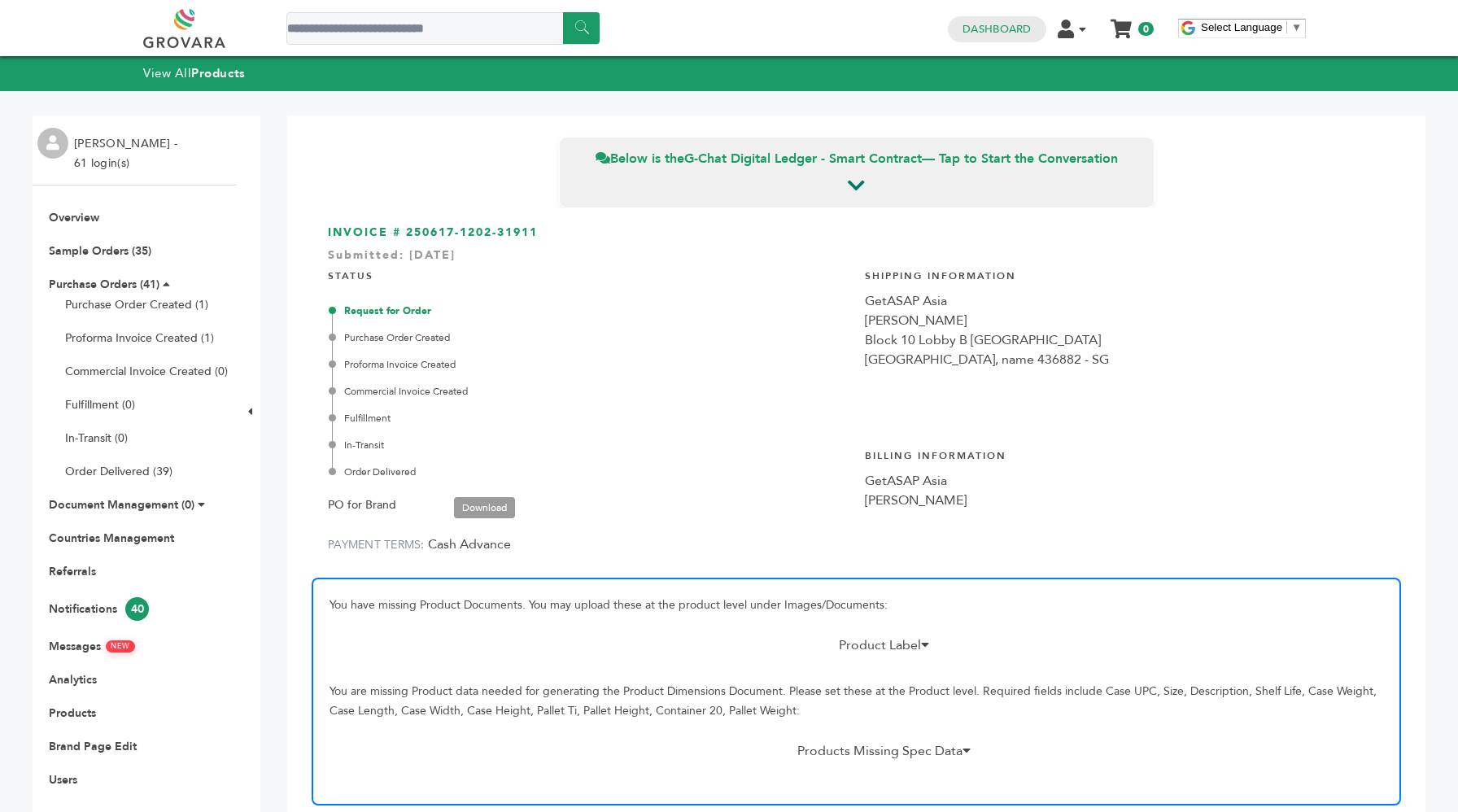 click on "Download" at bounding box center [484, 508] 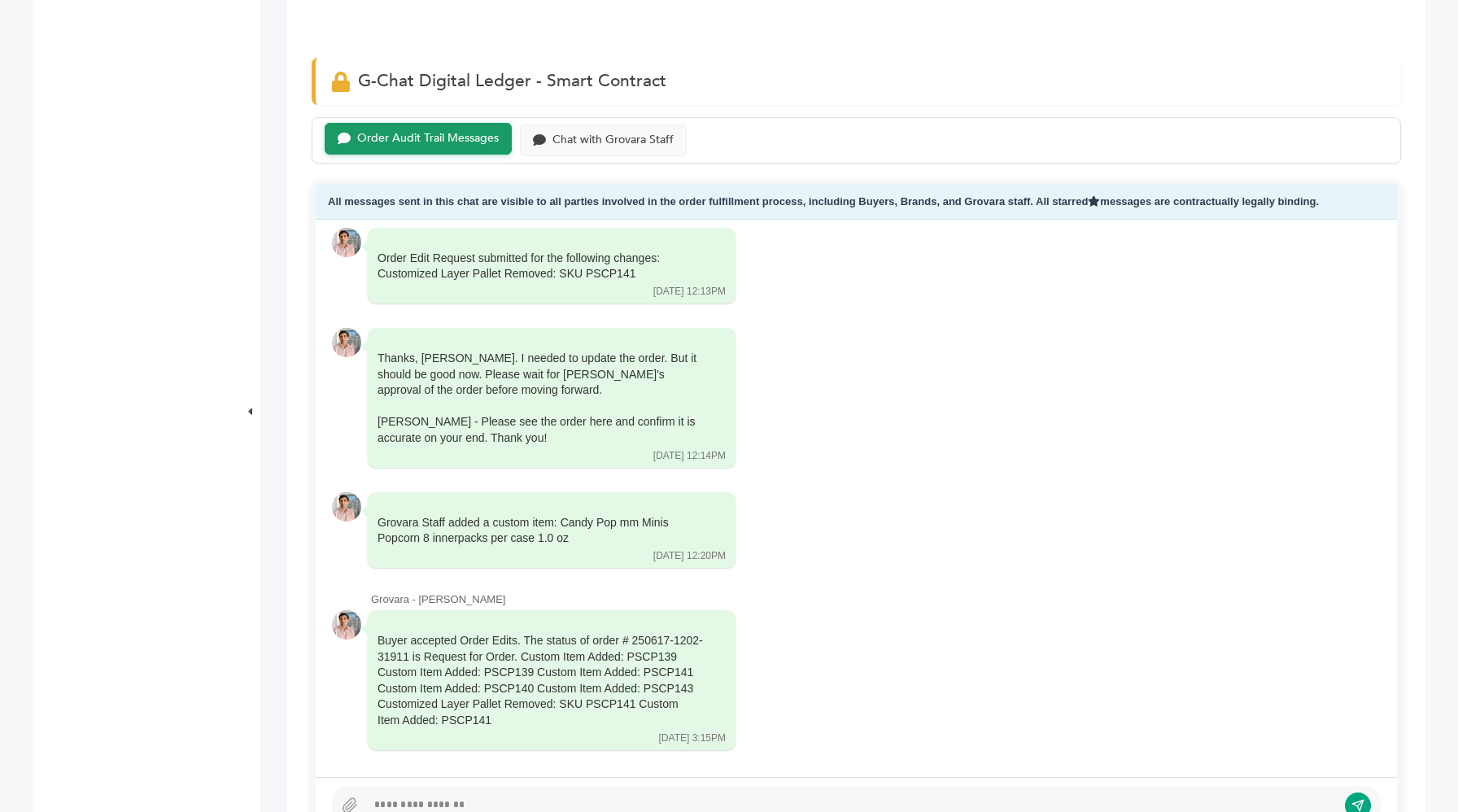 scroll, scrollTop: 814, scrollLeft: 0, axis: vertical 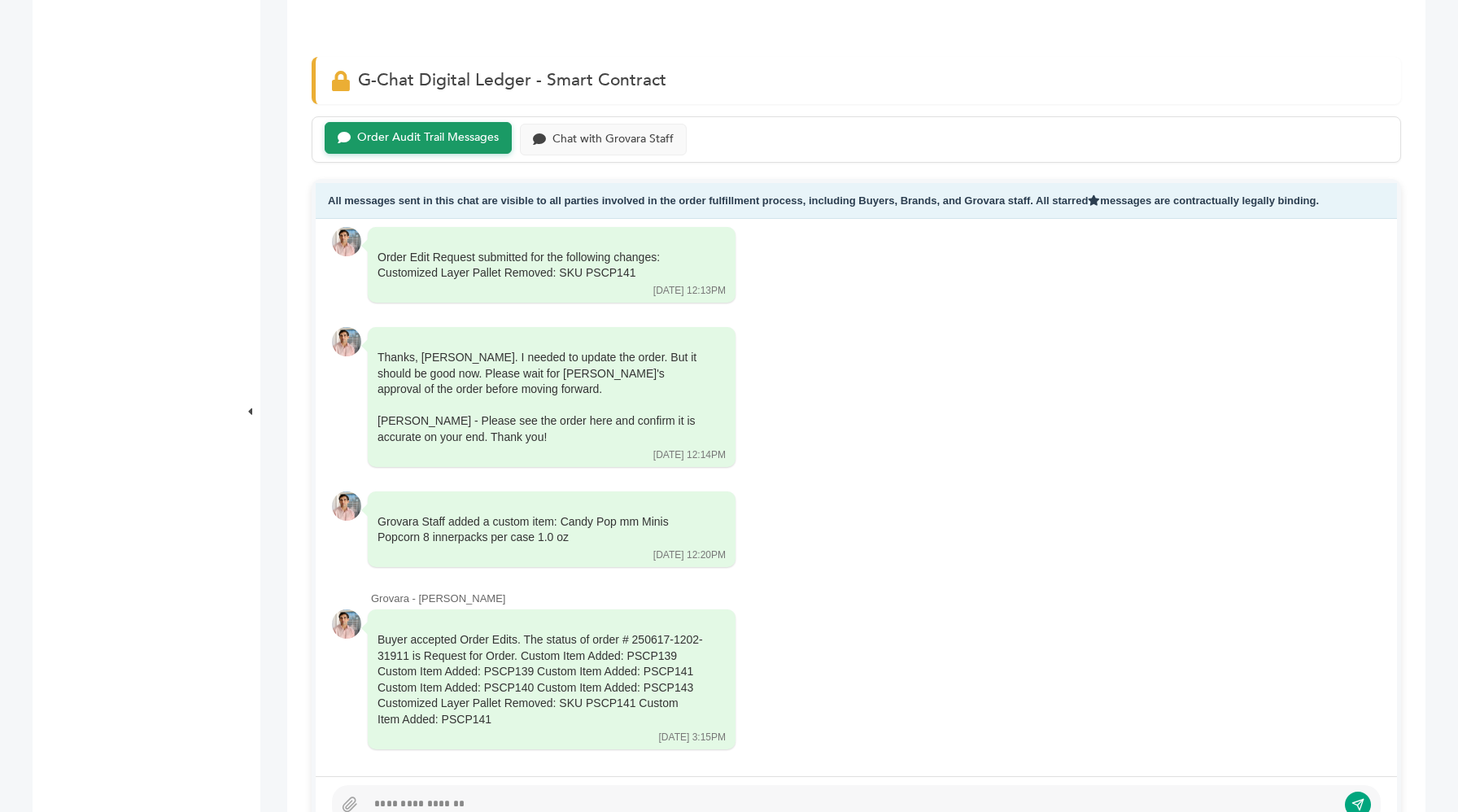 click on "Thanks, Denise. I needed to update the order. But it should be good now. Please wait for GetASAP's approval of the order before moving forward. Raghav - Please see the order here and confirm it is accurate on your end. Thank you!
06/17/25 12:14PM
Read by:" at bounding box center [856, 398] 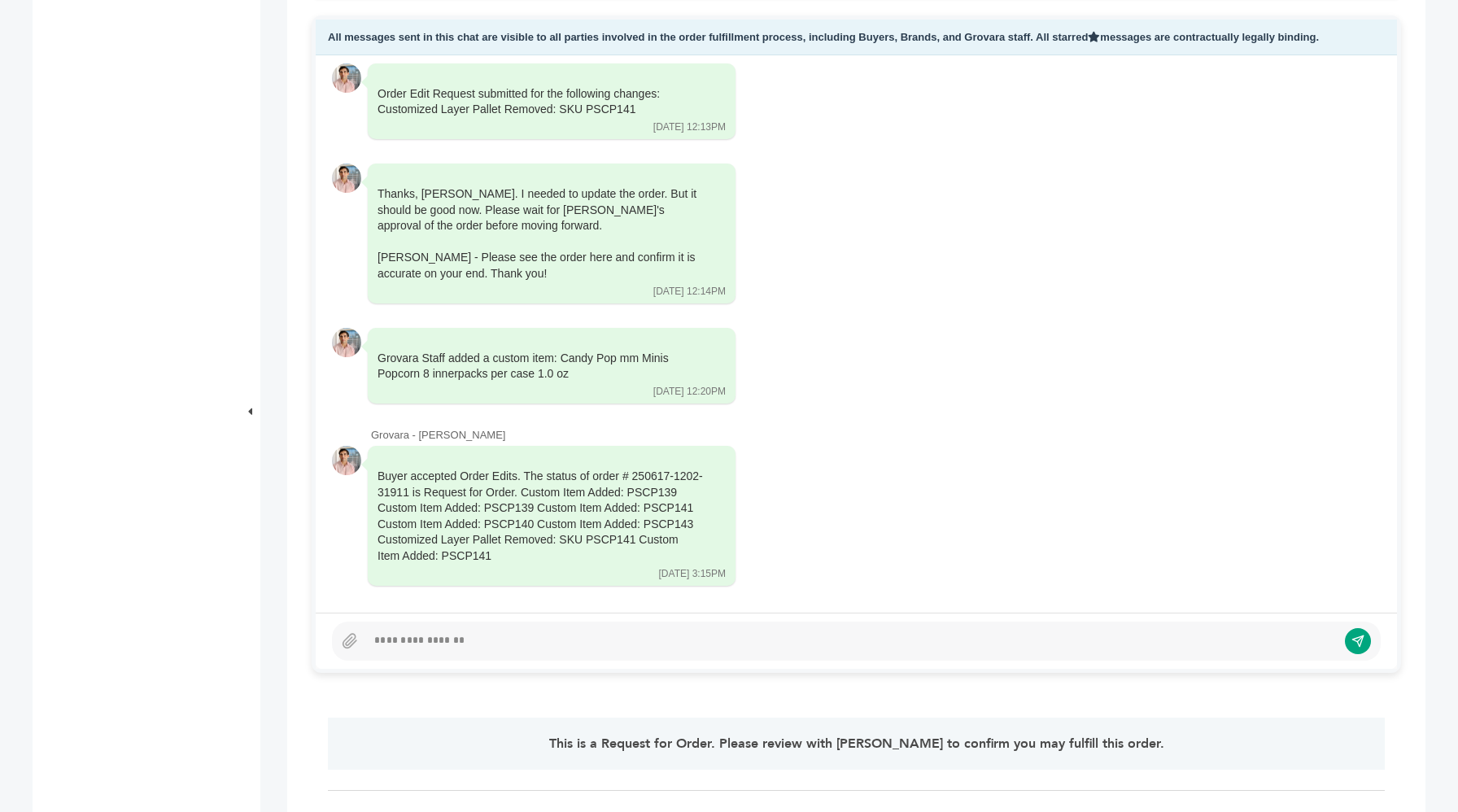scroll, scrollTop: 1041, scrollLeft: 0, axis: vertical 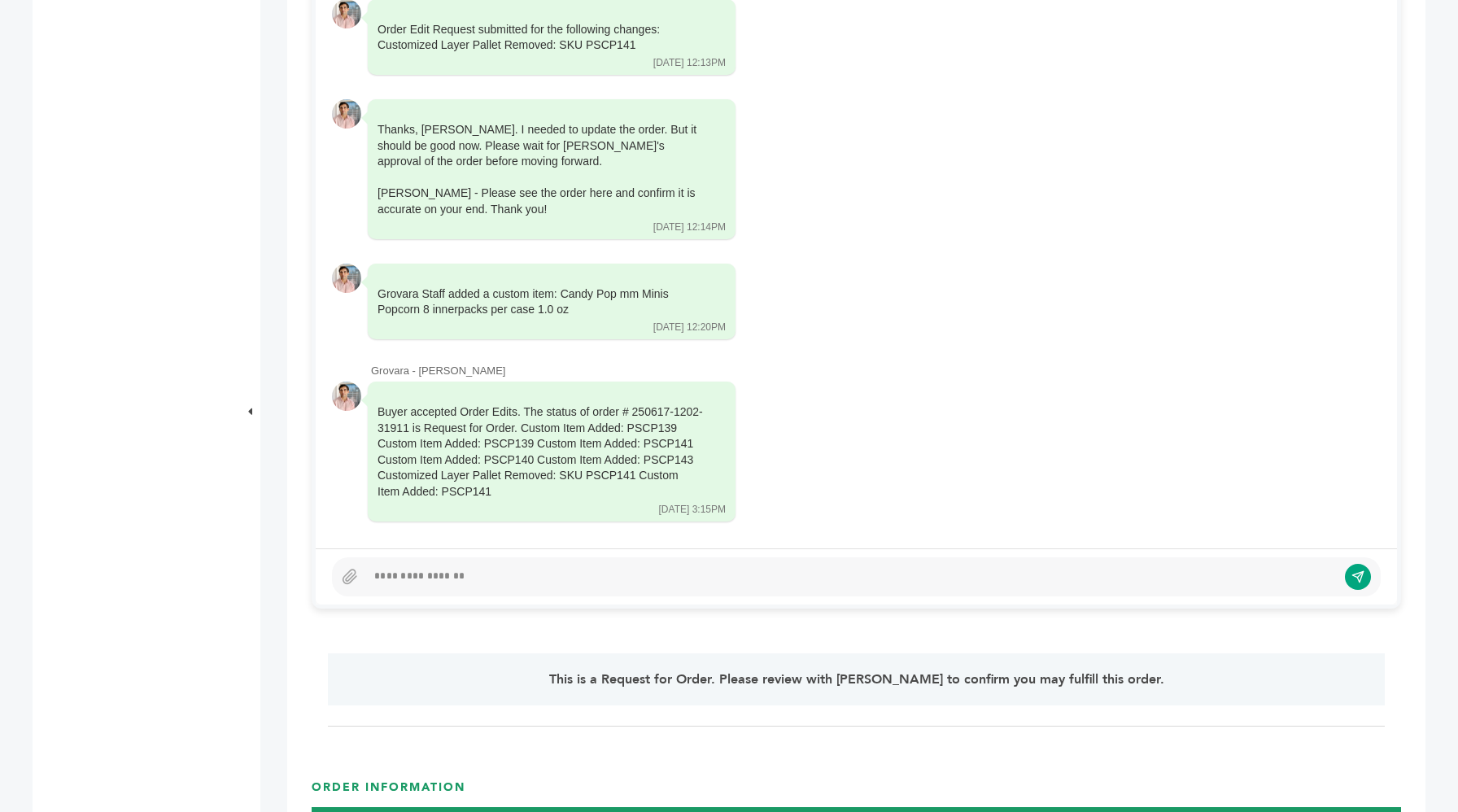 click on "Order Edit Request submitted for the following changes: Customized Layer Pallet Removed: SKU PSCP141
06/17/25 12:13PM
Read by:
You at 06/30/25 10:05AM" at bounding box center (856, 37) 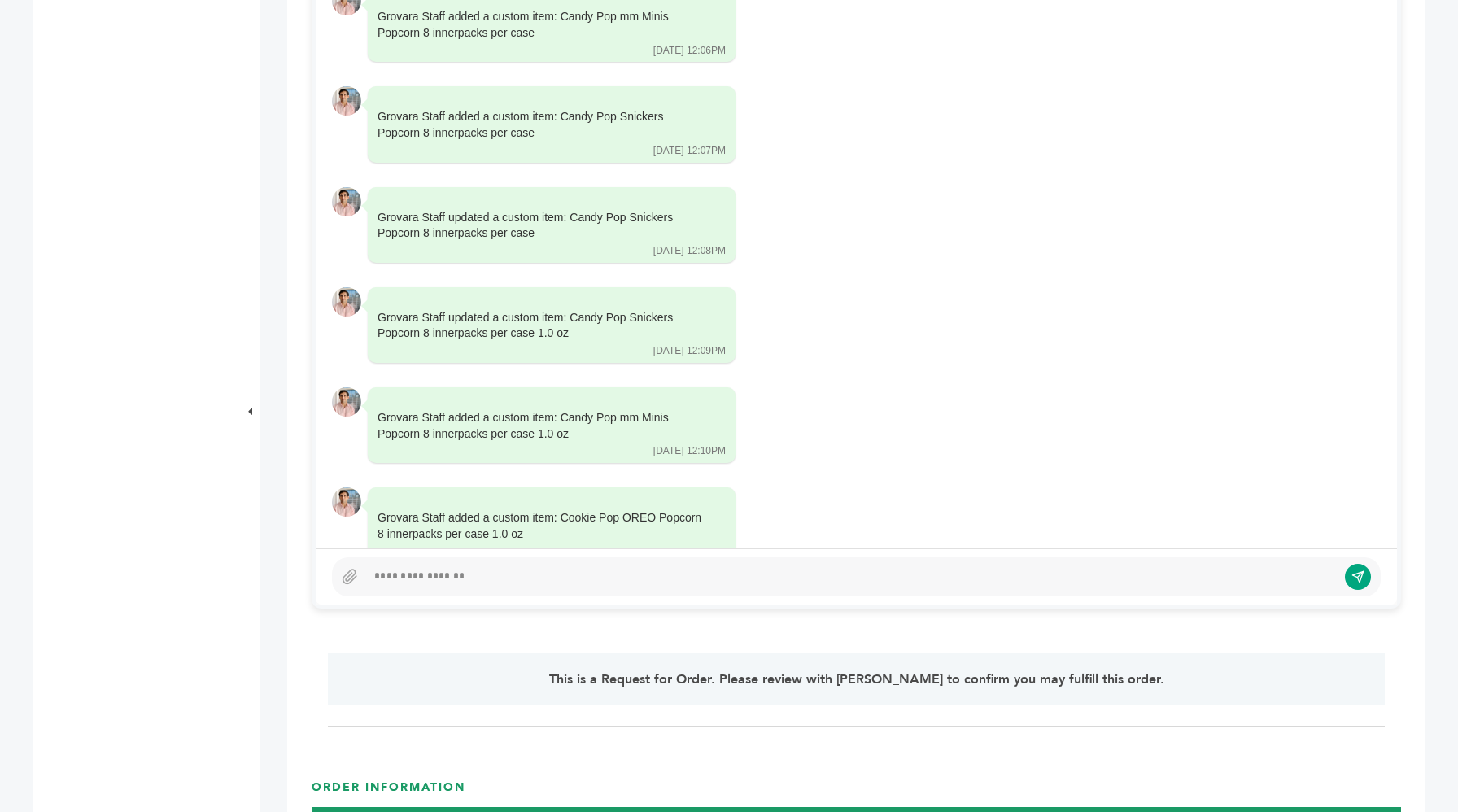 scroll, scrollTop: 0, scrollLeft: 0, axis: both 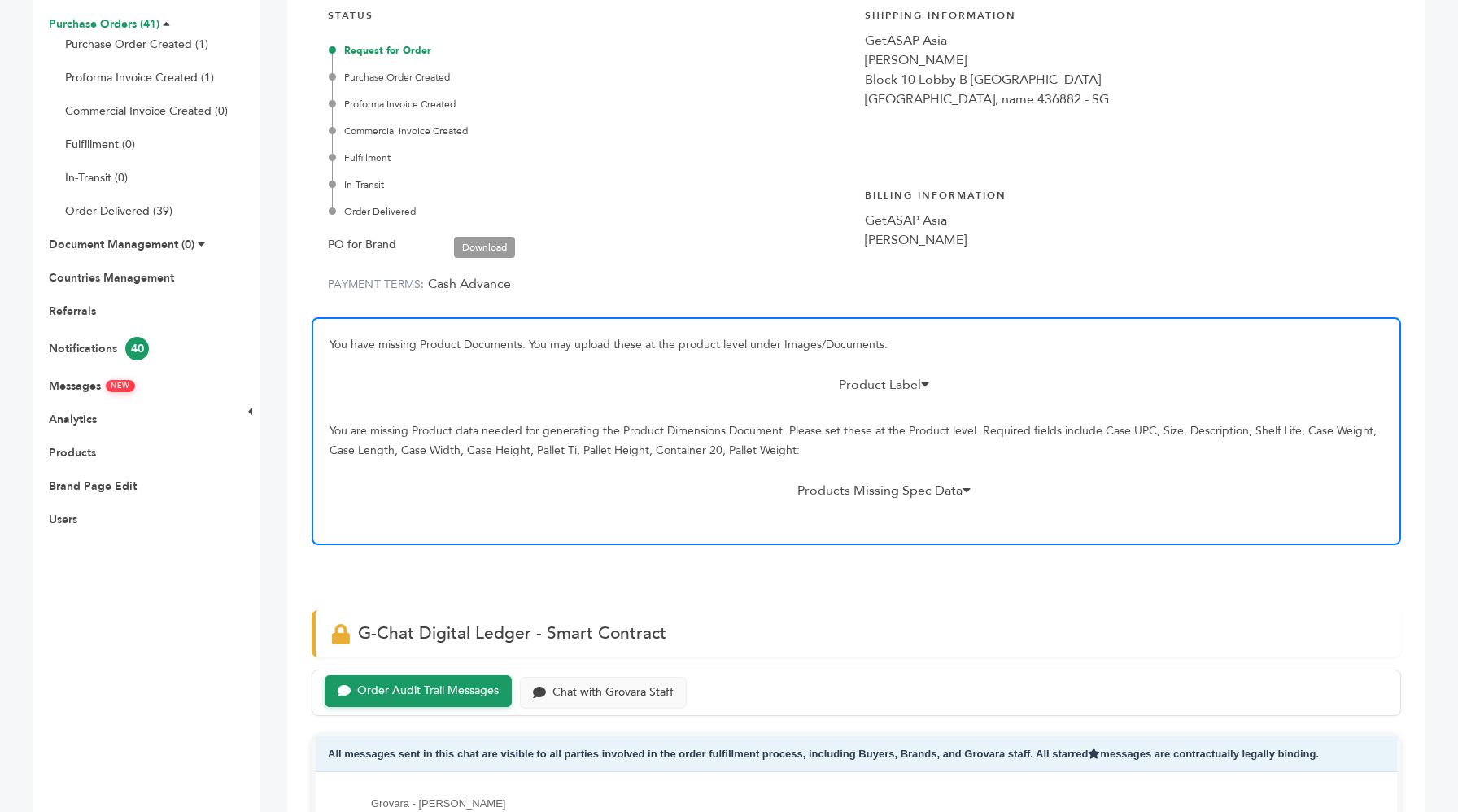 click on "Purchase Orders (41)" at bounding box center (104, 24) 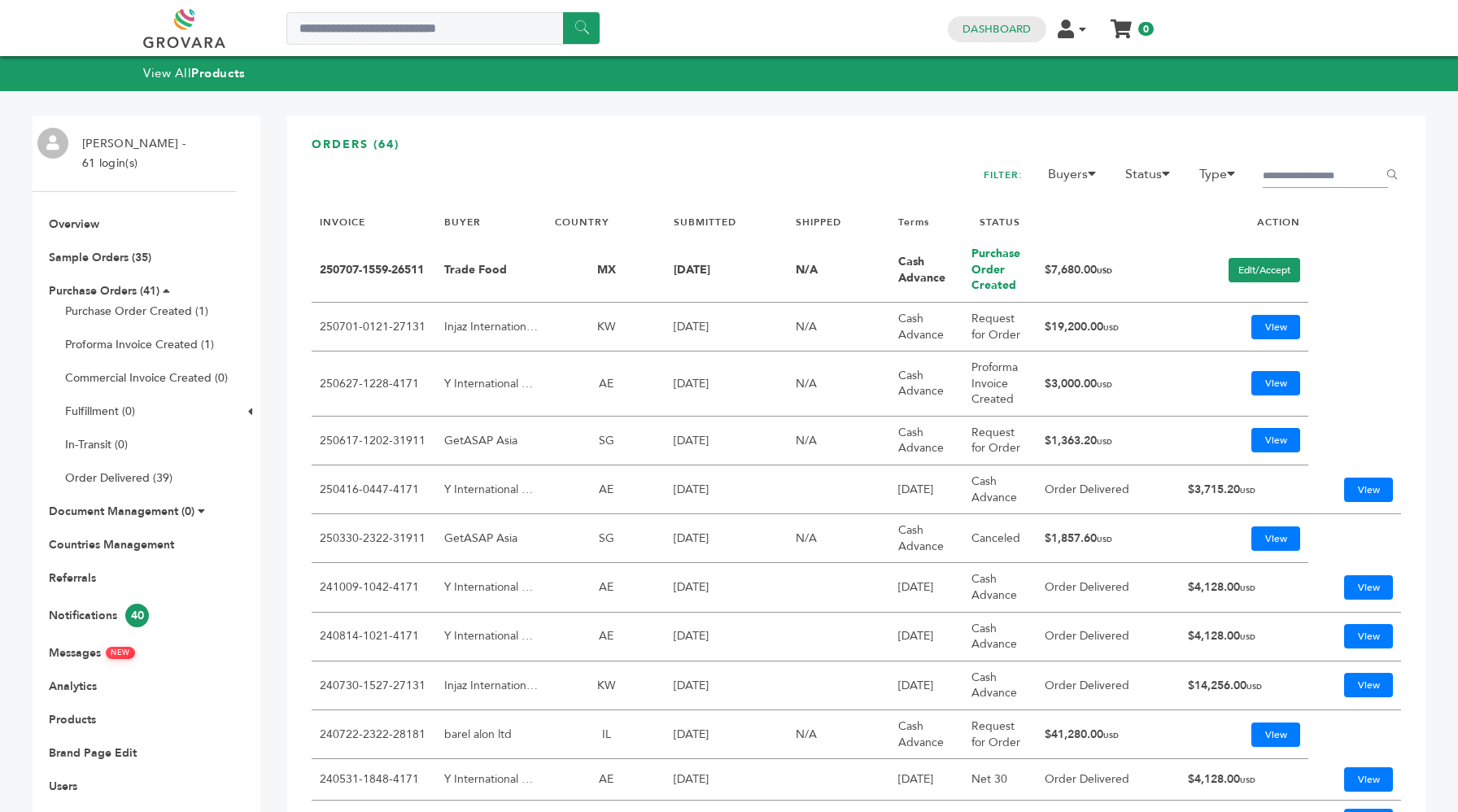 scroll, scrollTop: 0, scrollLeft: 0, axis: both 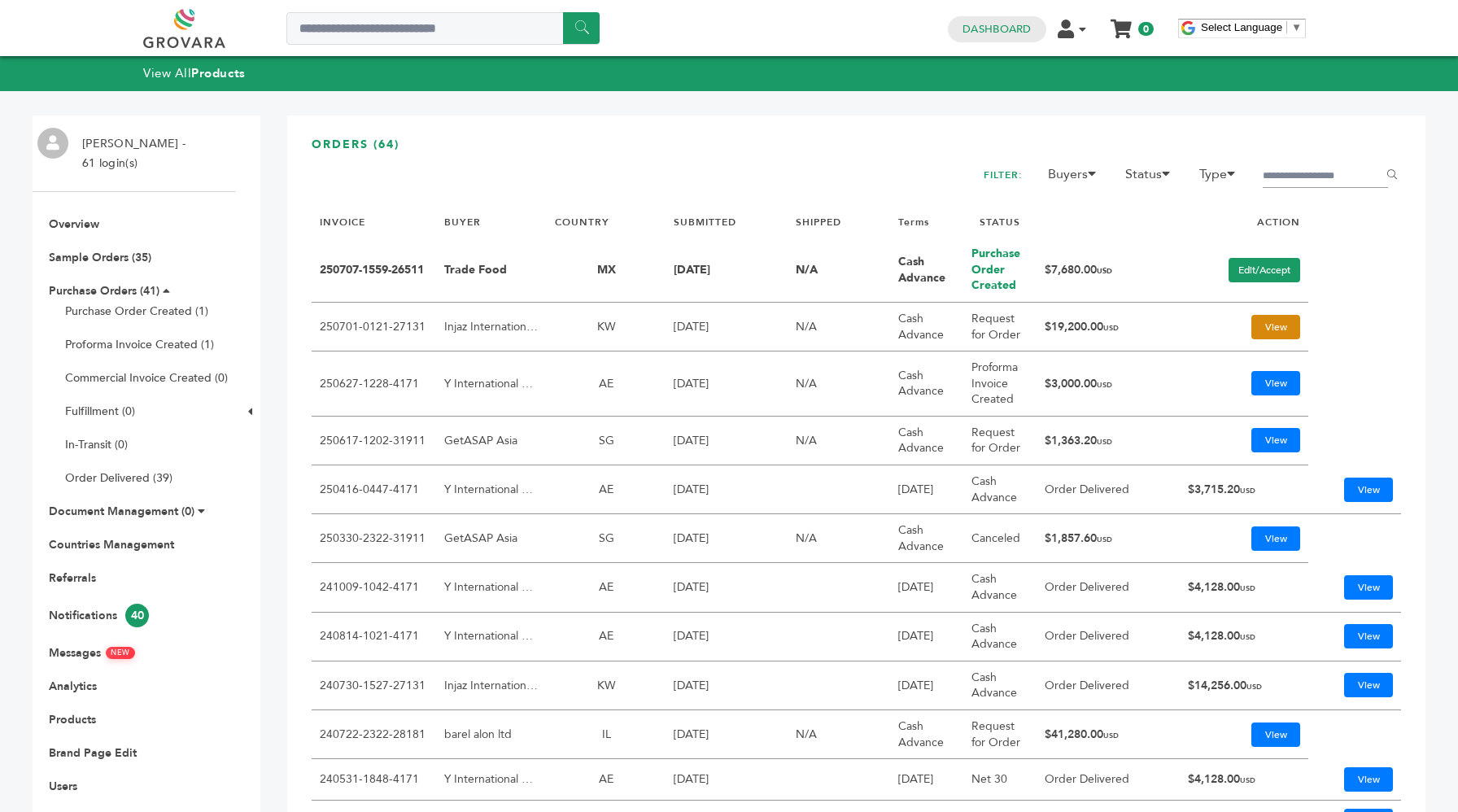 click on "View" at bounding box center (1276, 327) 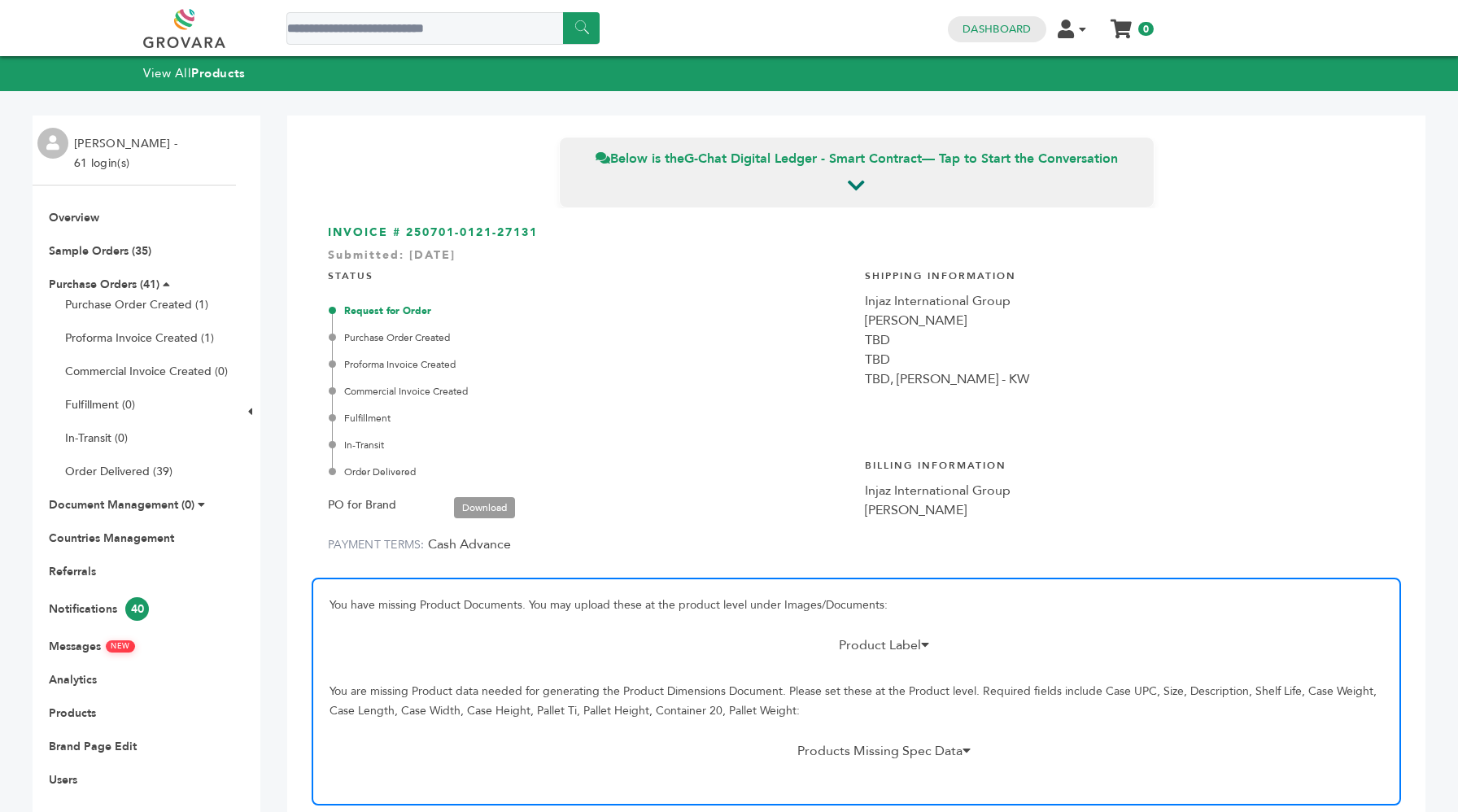 scroll, scrollTop: 0, scrollLeft: 0, axis: both 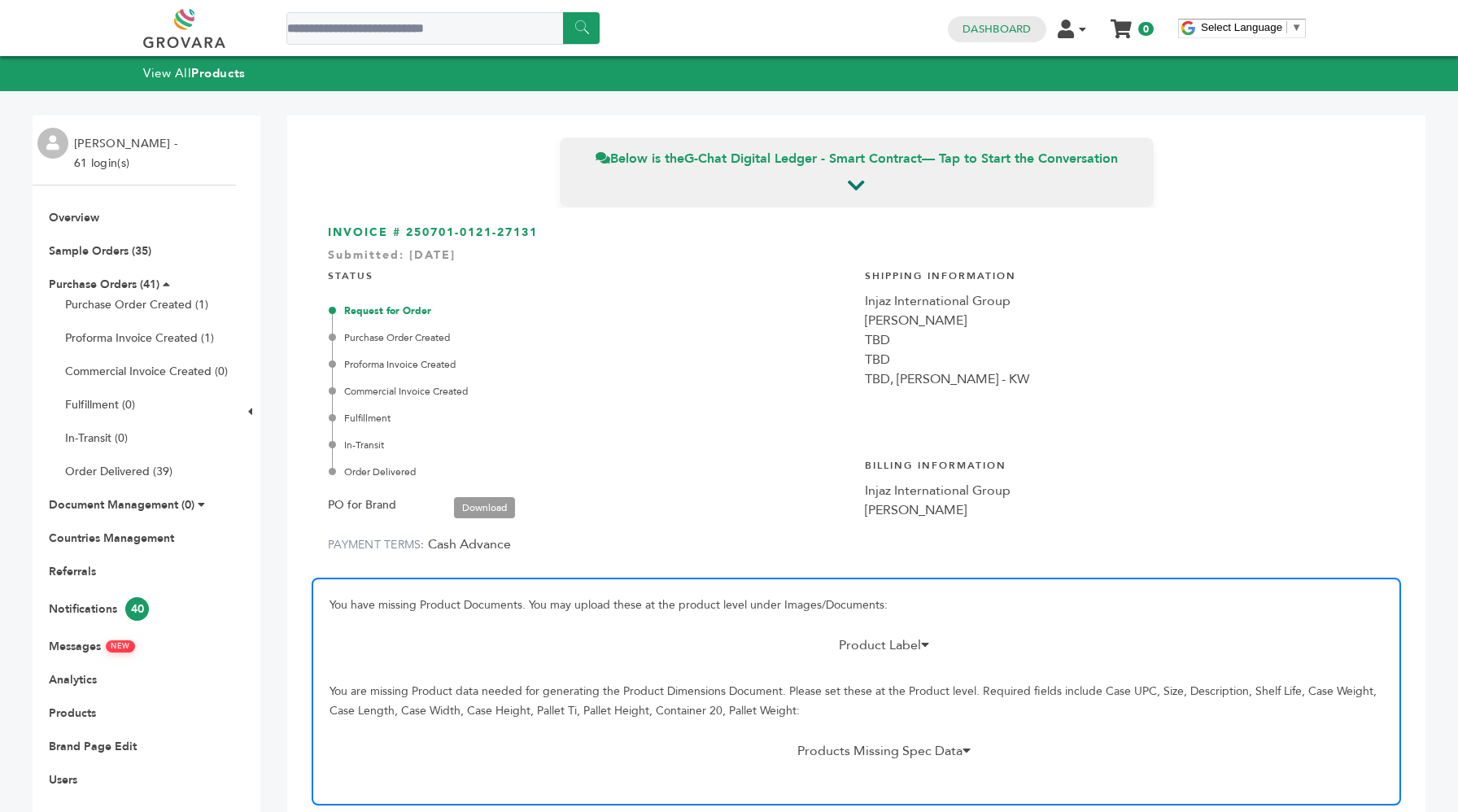 click on "TBD" at bounding box center [1125, 340] 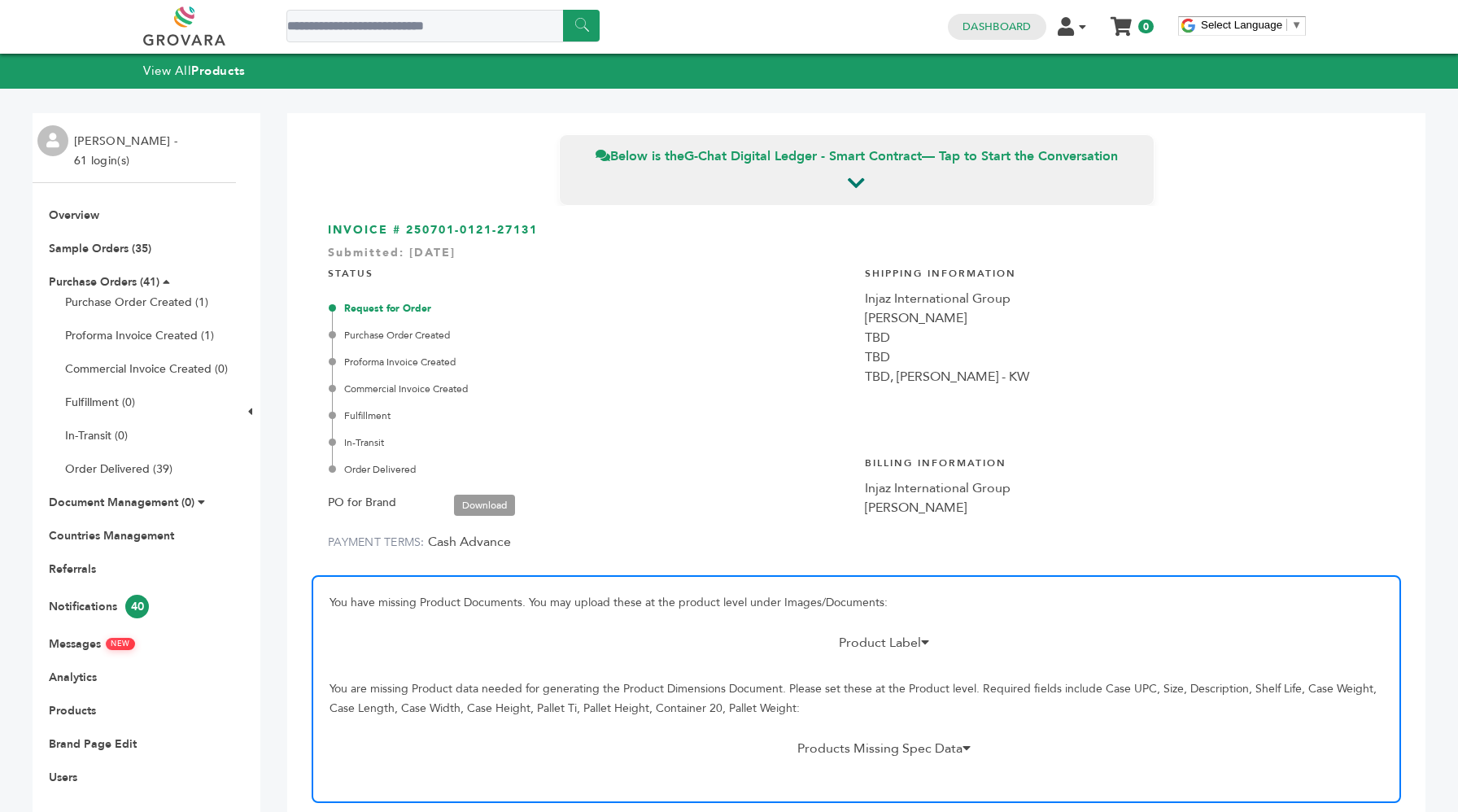 scroll, scrollTop: 0, scrollLeft: 0, axis: both 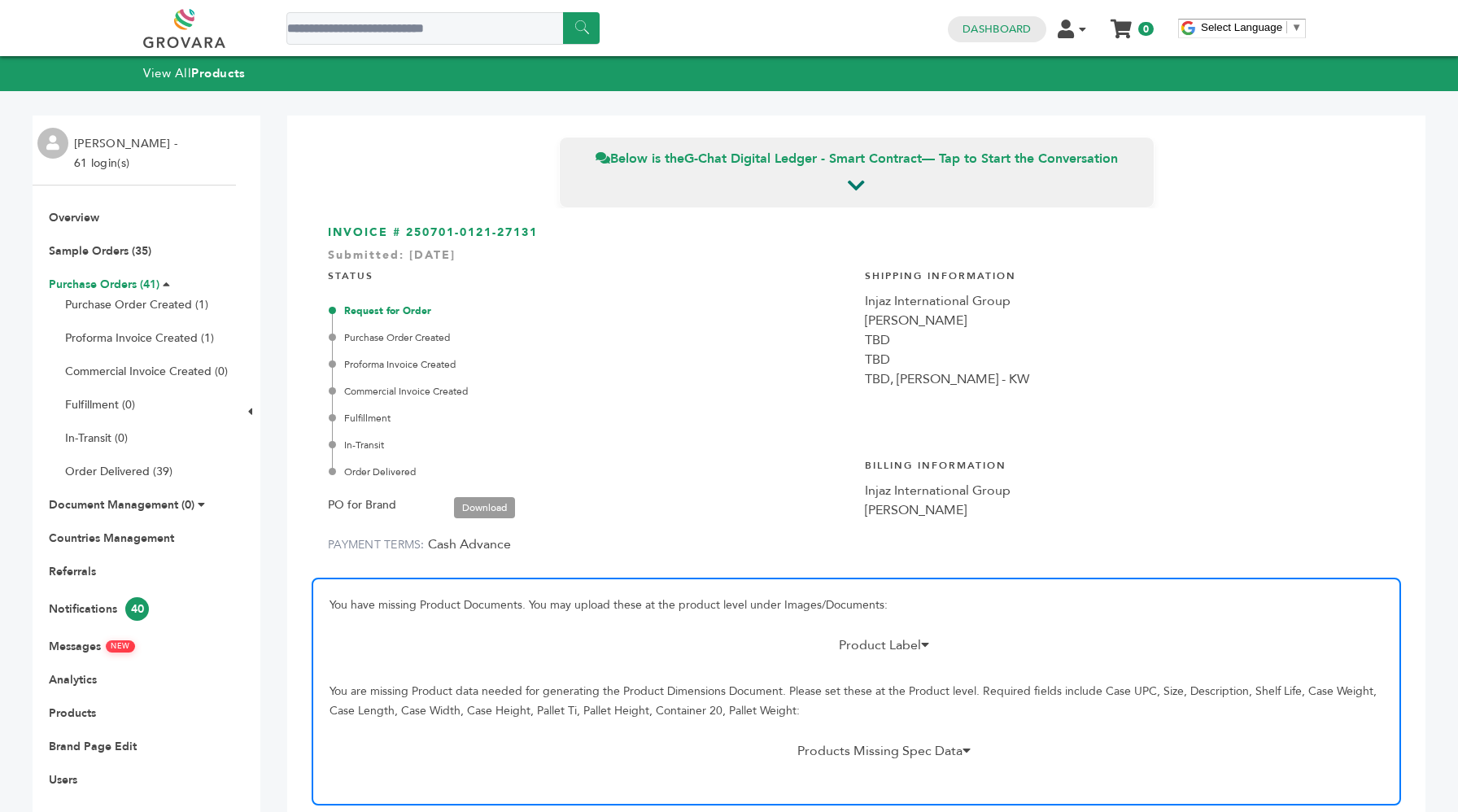 click on "Purchase Orders (41)" at bounding box center (104, 284) 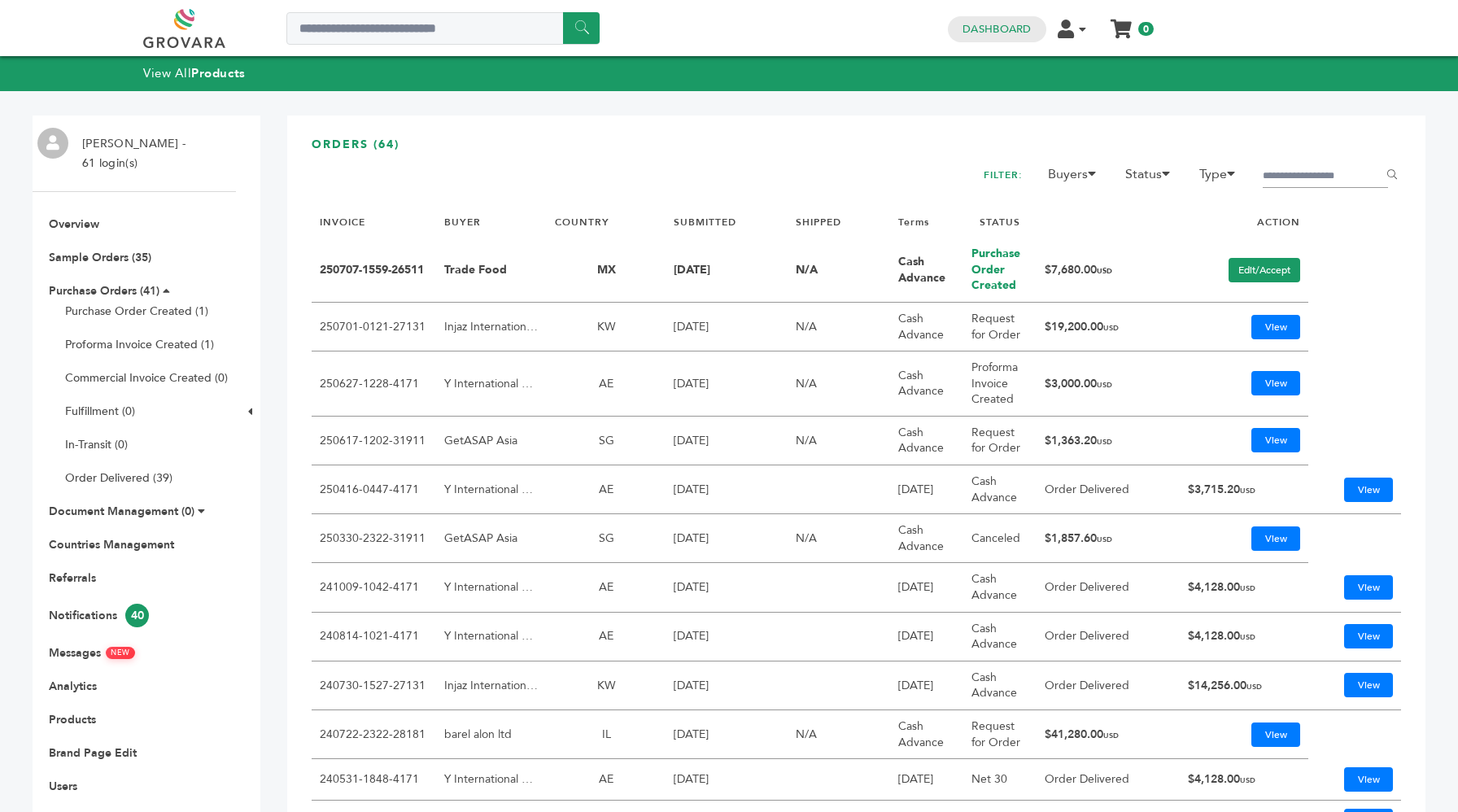 scroll, scrollTop: 0, scrollLeft: 0, axis: both 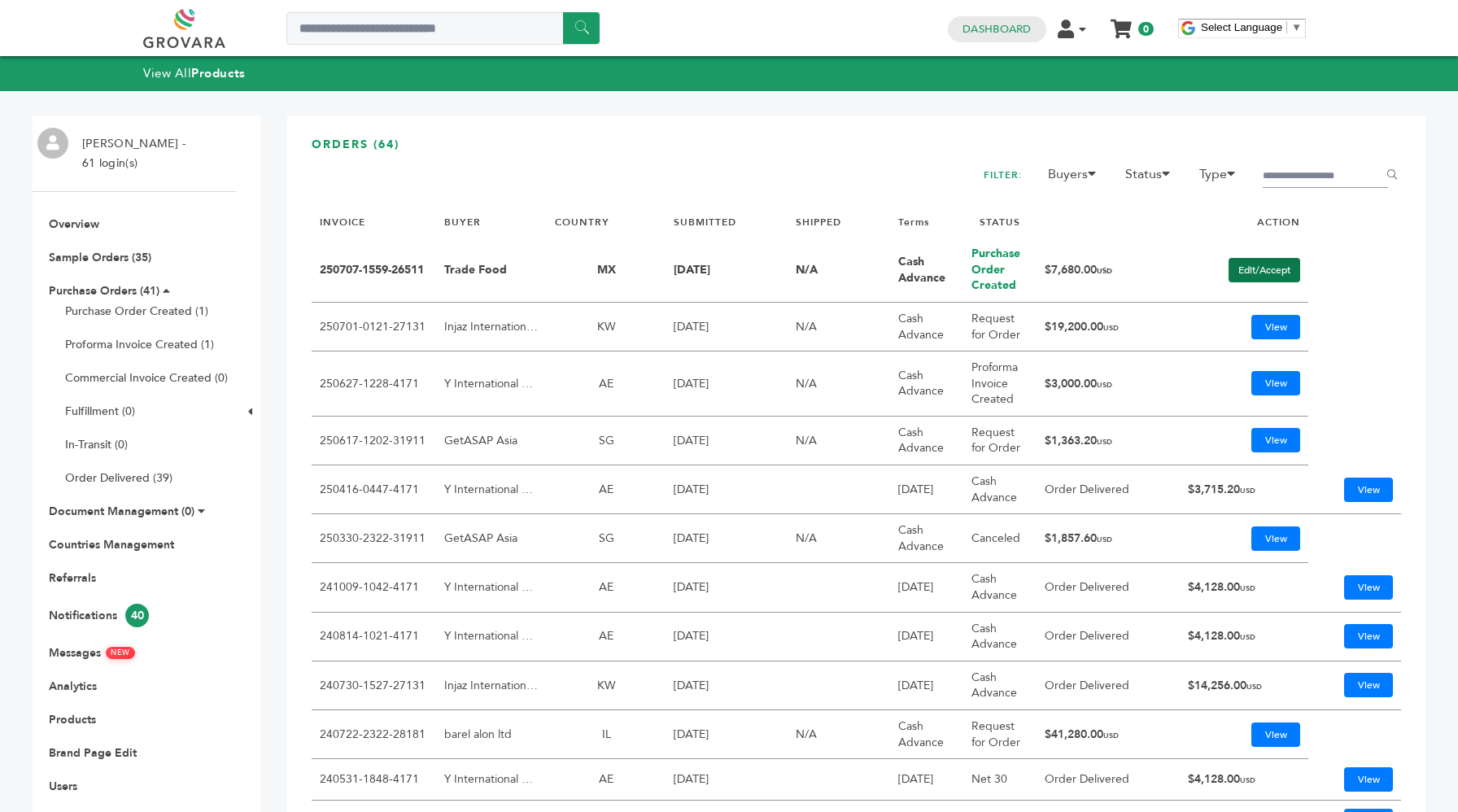 click on "Edit/Accept" at bounding box center (1264, 270) 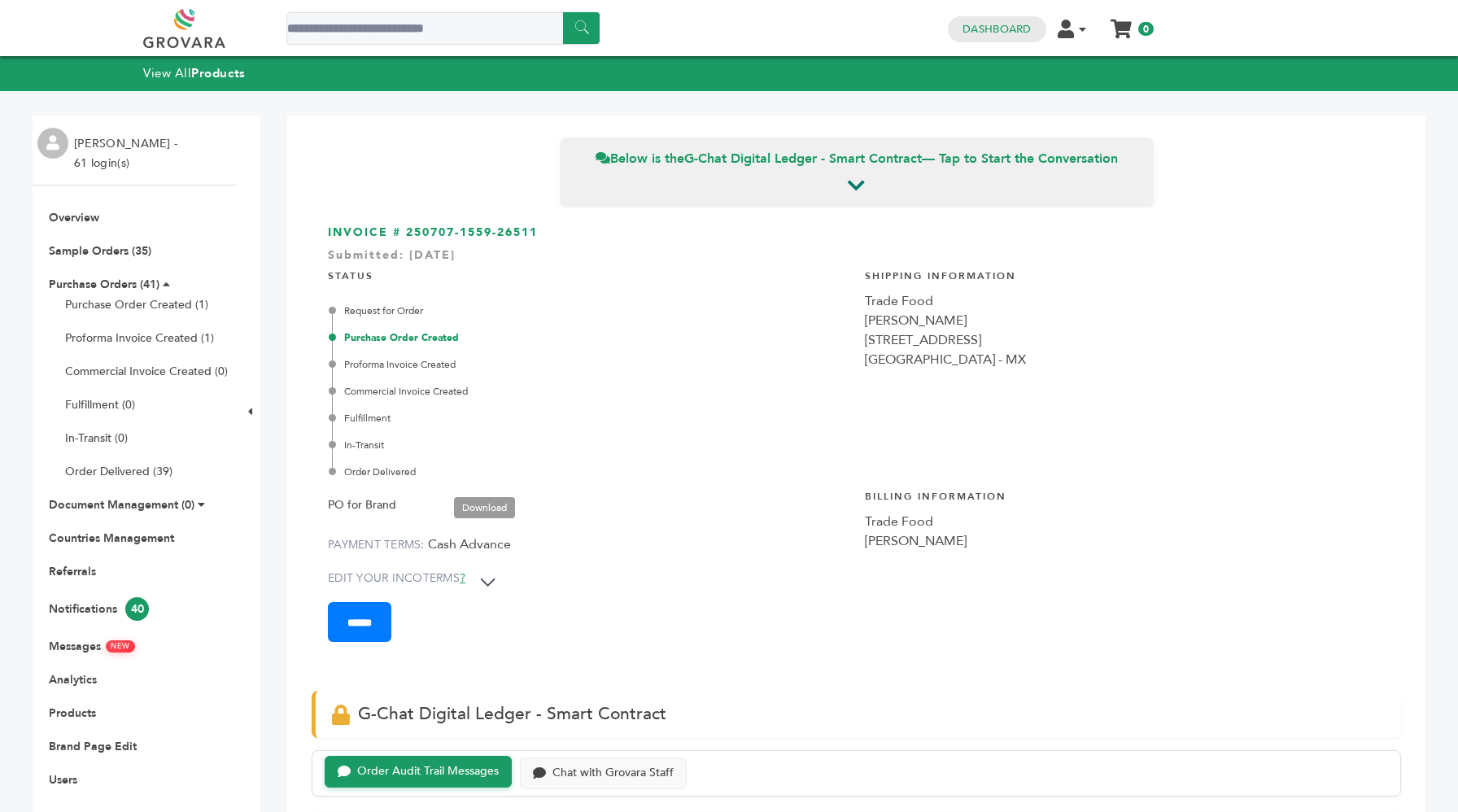 scroll, scrollTop: 0, scrollLeft: 0, axis: both 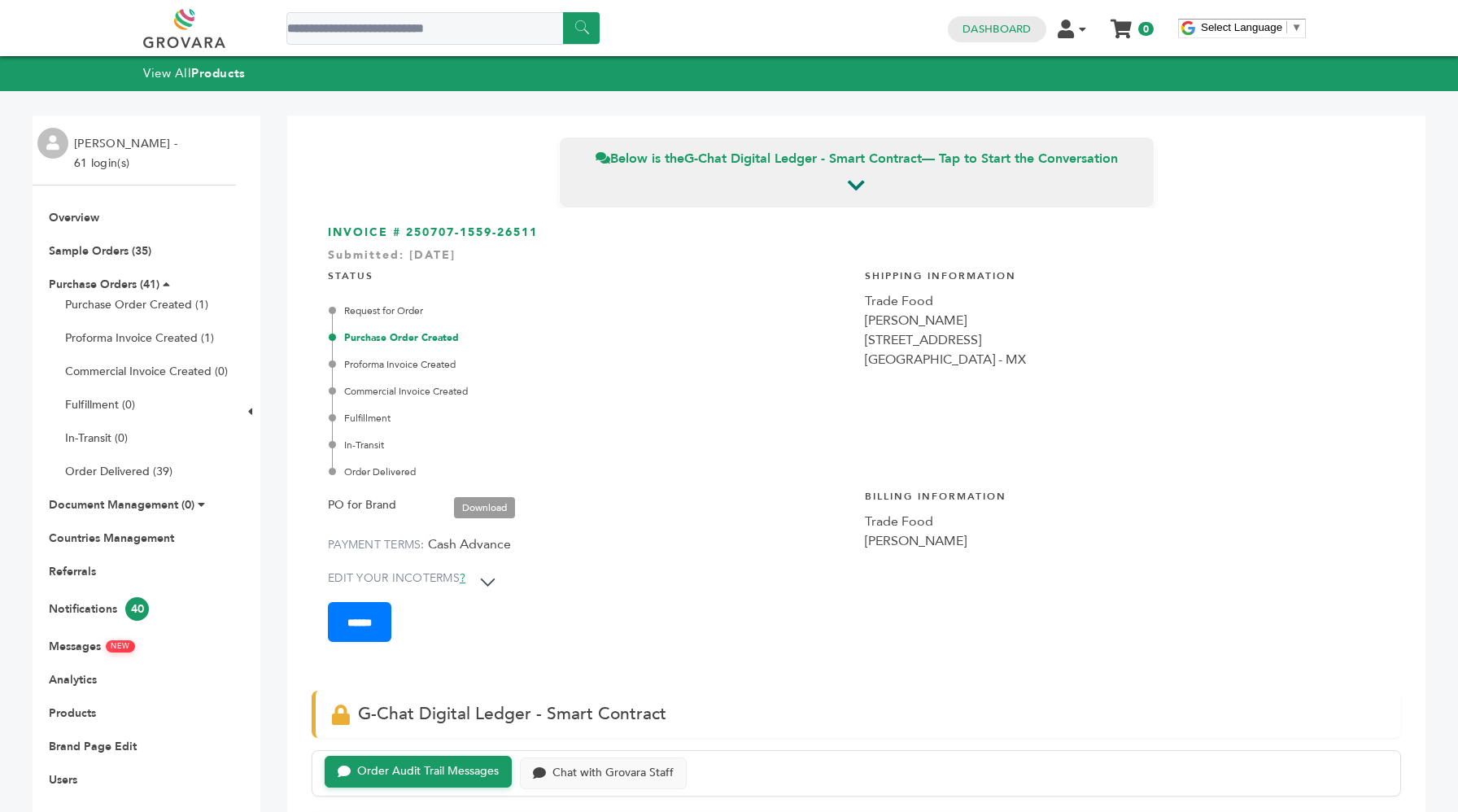 click on "Shipping Information
Trade Food
[PERSON_NAME]
[STREET_ADDRESS]
[GEOGRAPHIC_DATA], [GEOGRAPHIC_DATA] 33126 - [GEOGRAPHIC_DATA]" at bounding box center [1125, 359] 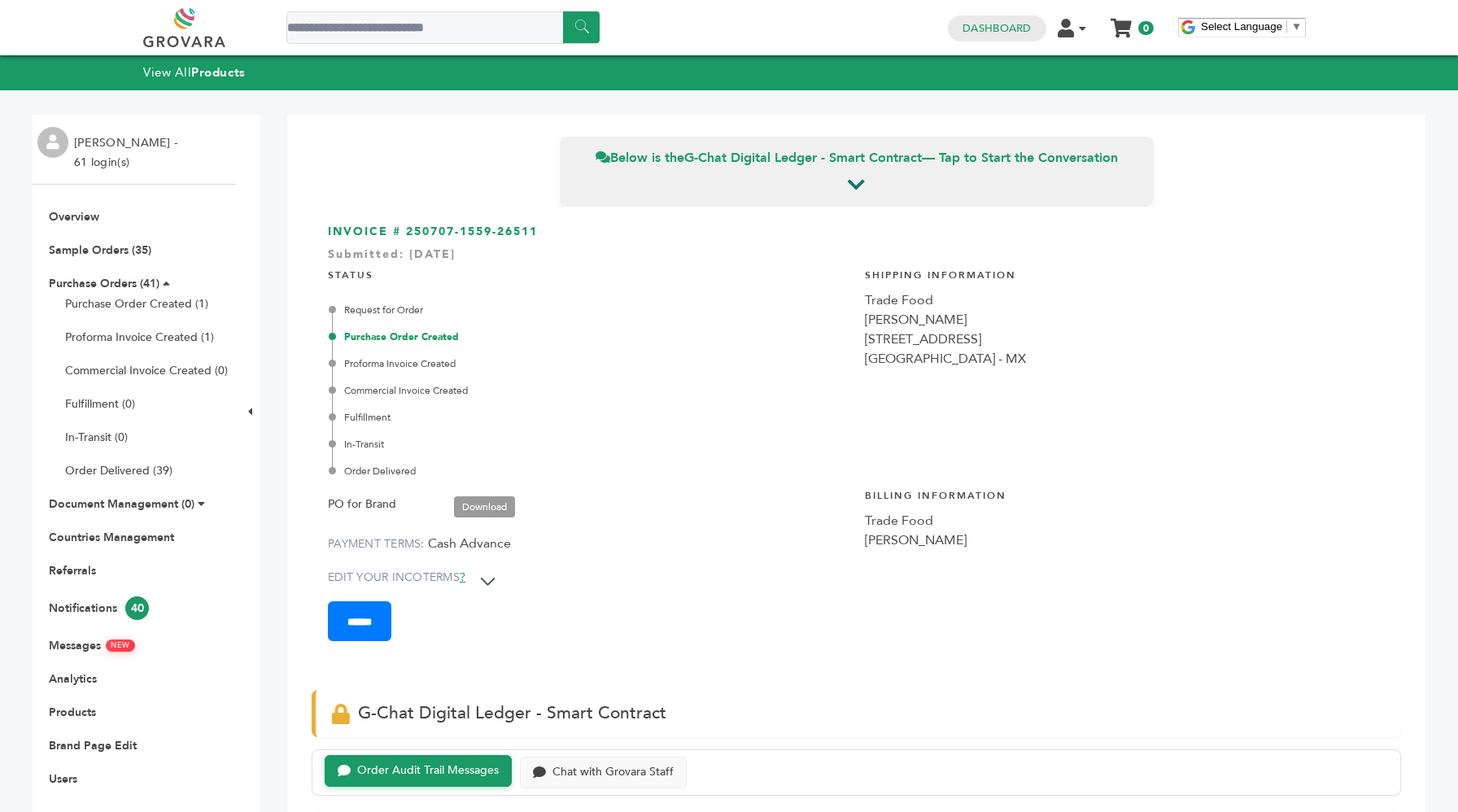 scroll, scrollTop: 0, scrollLeft: 0, axis: both 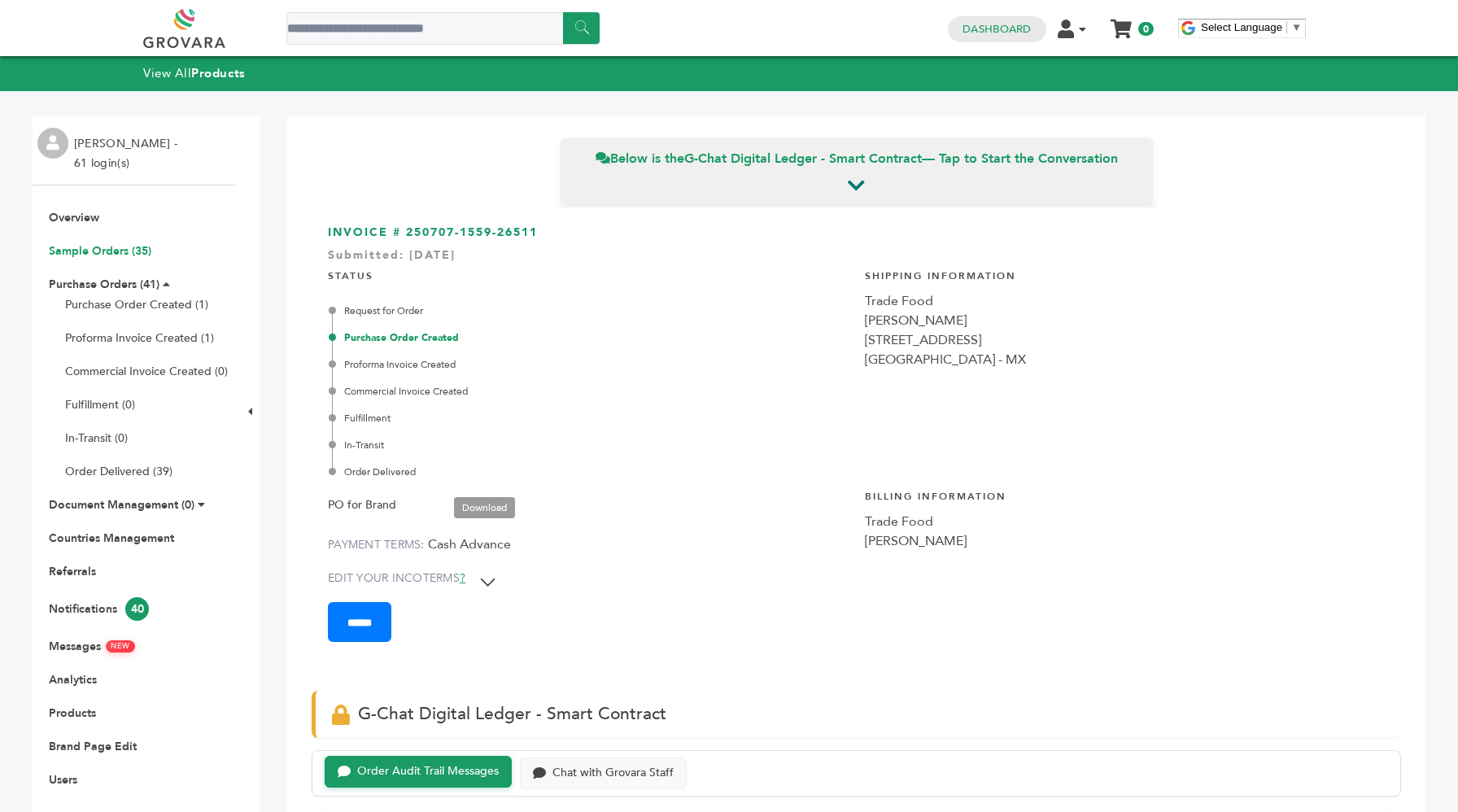 click on "Sample Orders (35)" at bounding box center [100, 251] 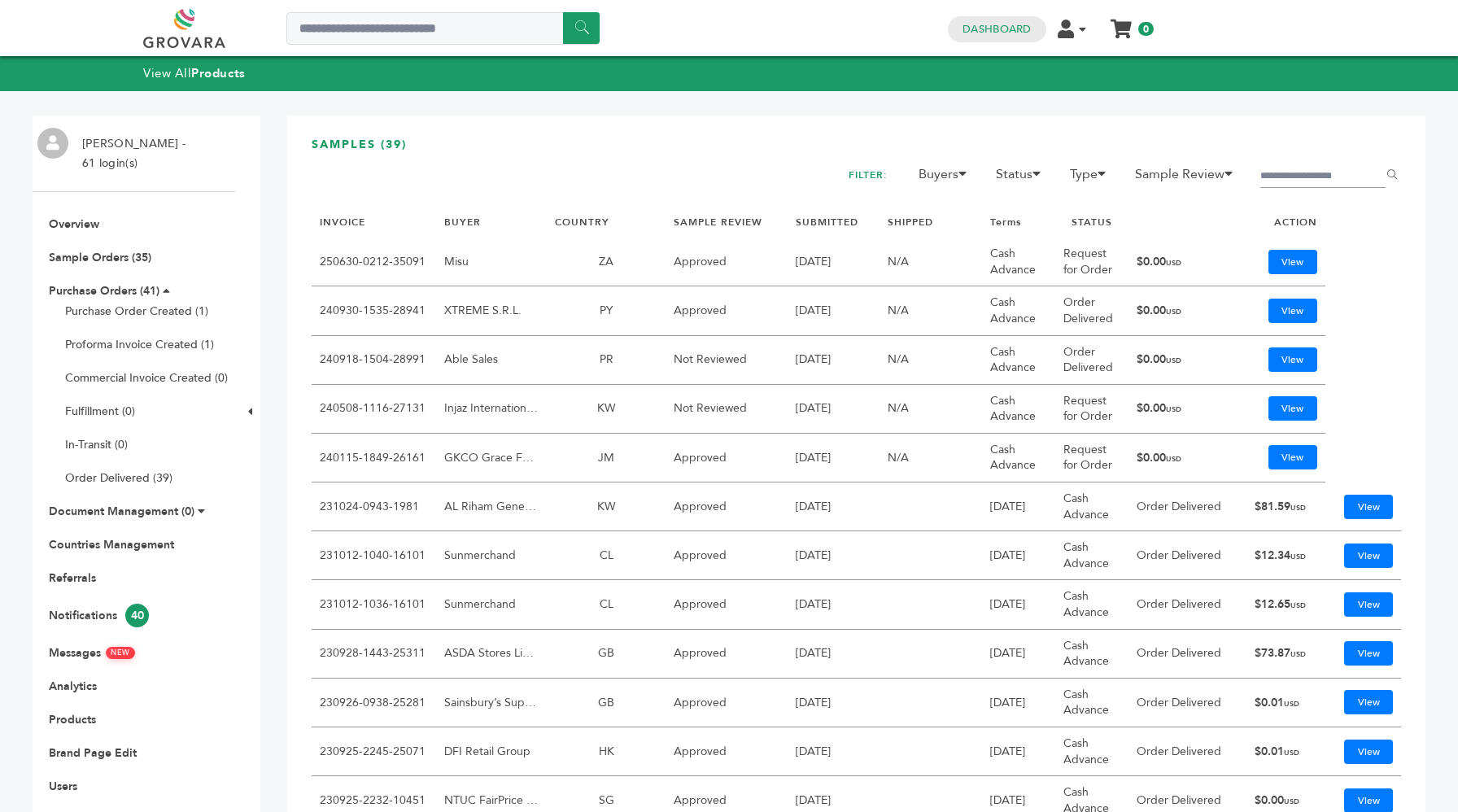 scroll, scrollTop: 0, scrollLeft: 0, axis: both 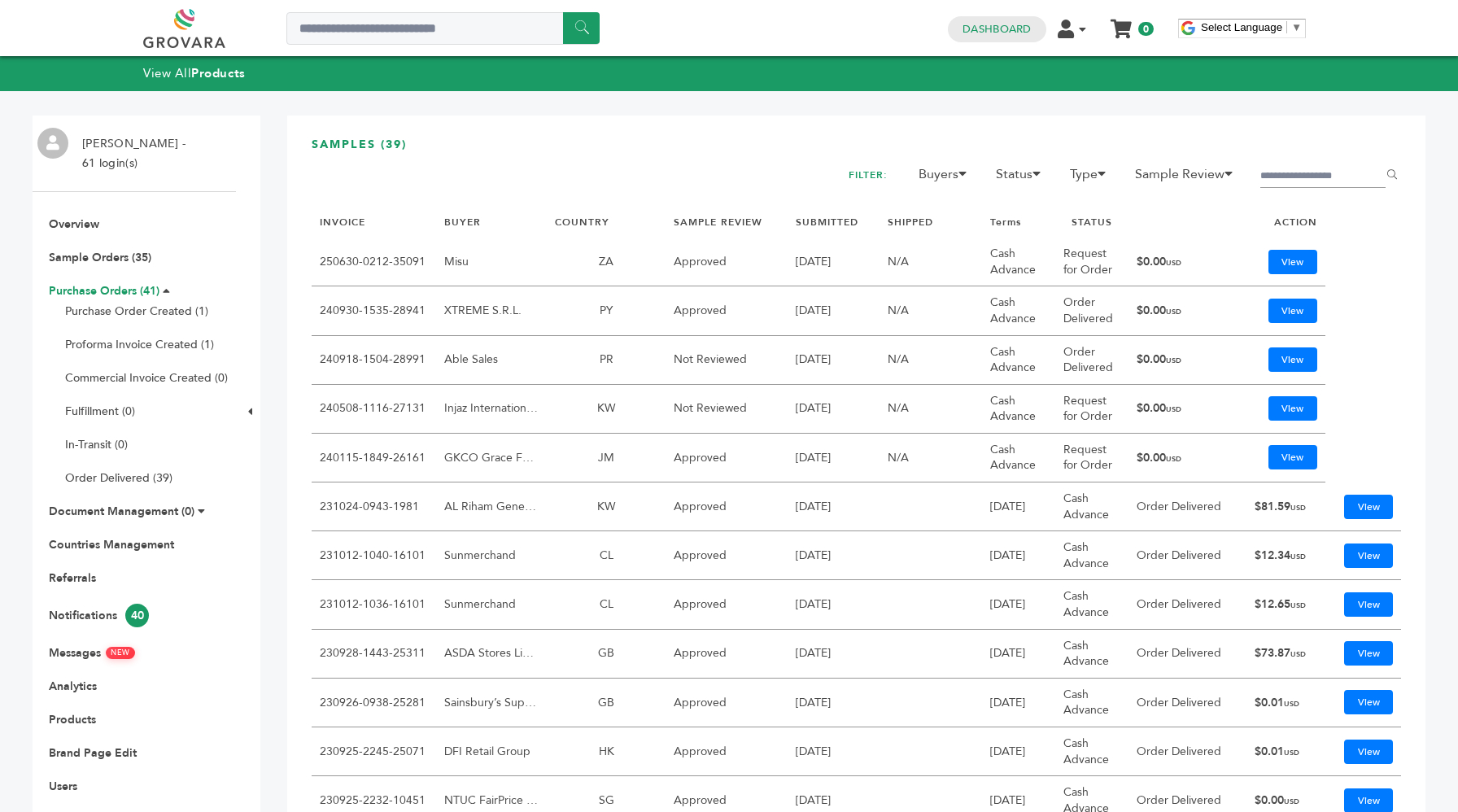 click on "Purchase Orders (41)" at bounding box center (104, 290) 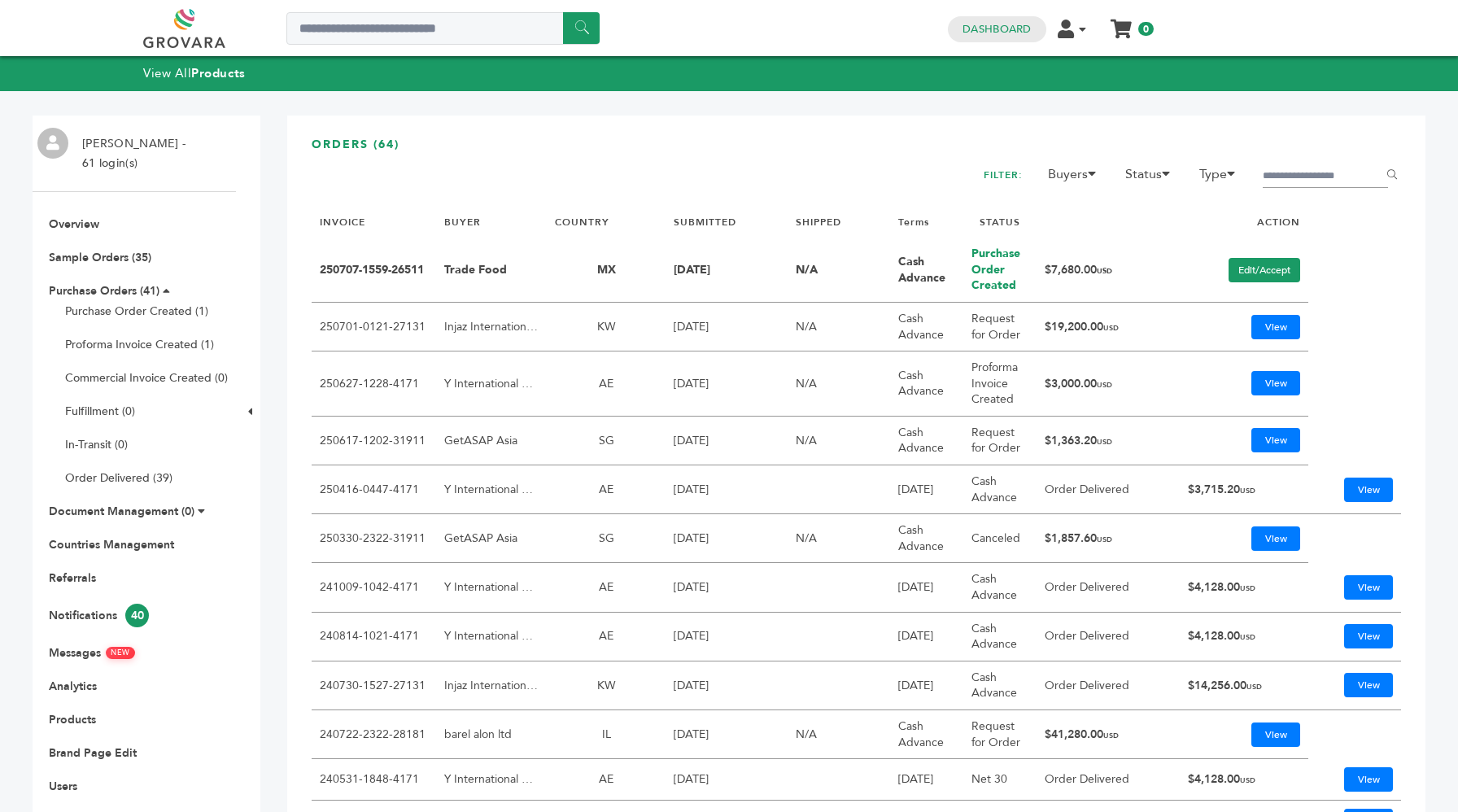 scroll, scrollTop: 0, scrollLeft: 0, axis: both 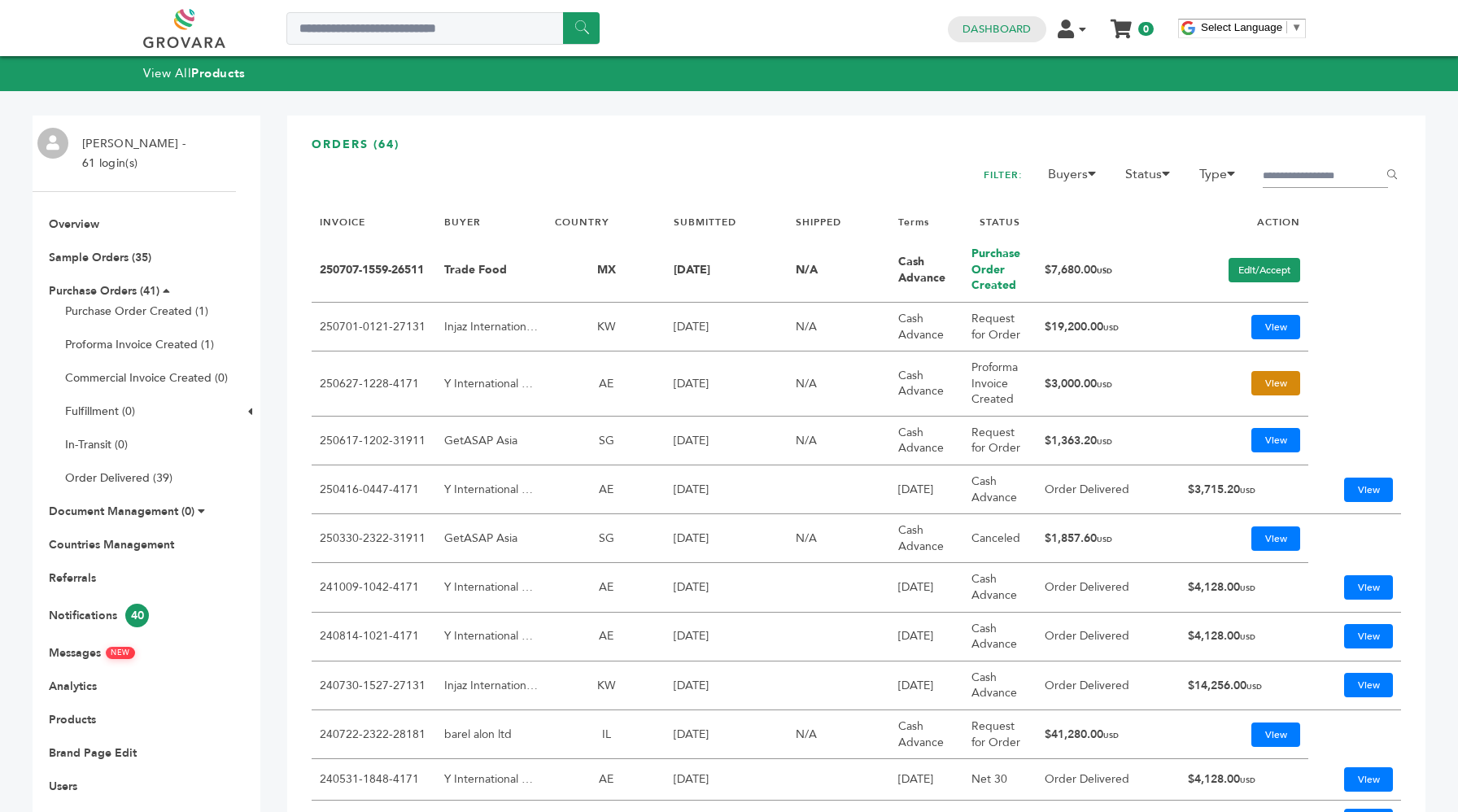click on "View" at bounding box center [1276, 383] 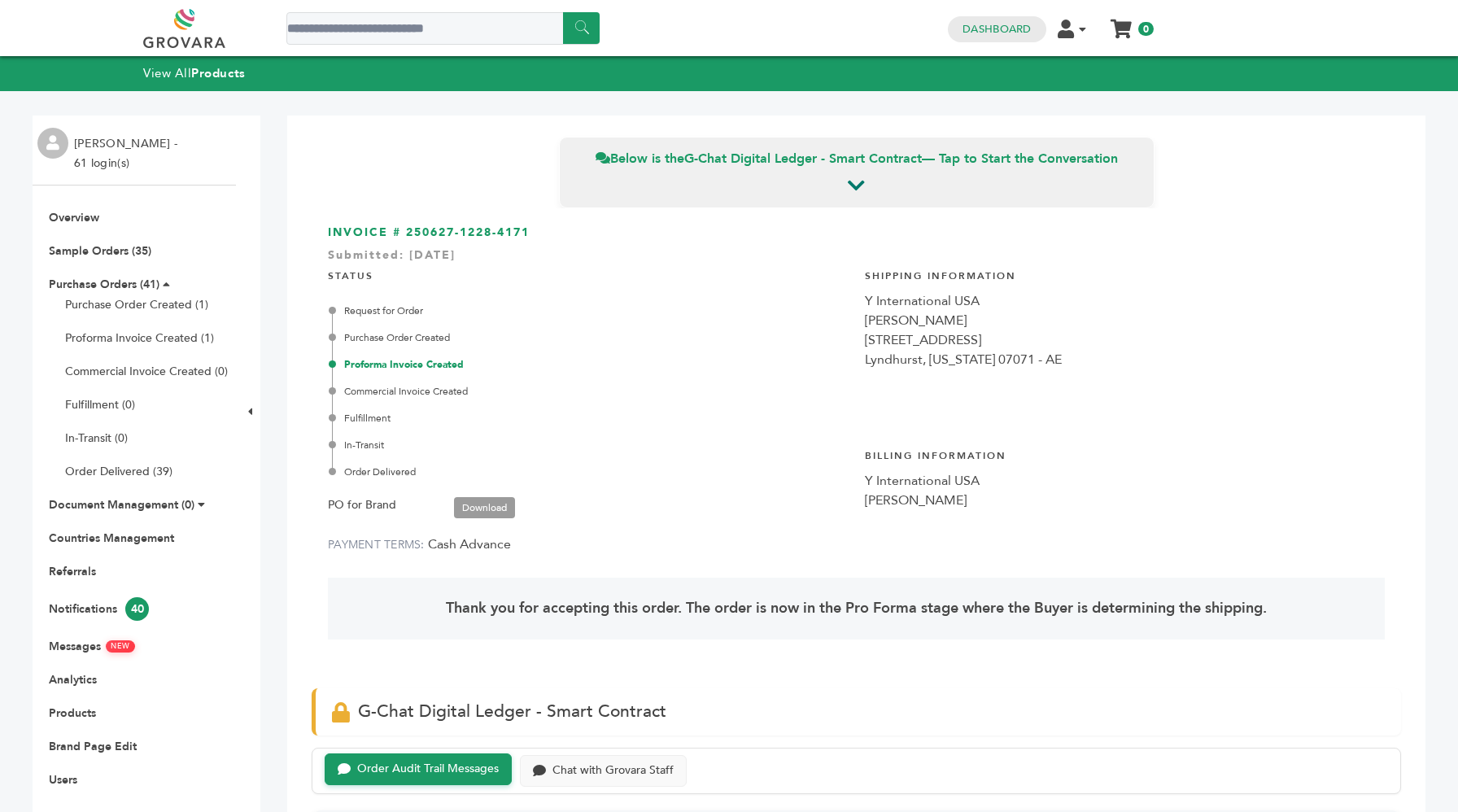 scroll, scrollTop: 0, scrollLeft: 0, axis: both 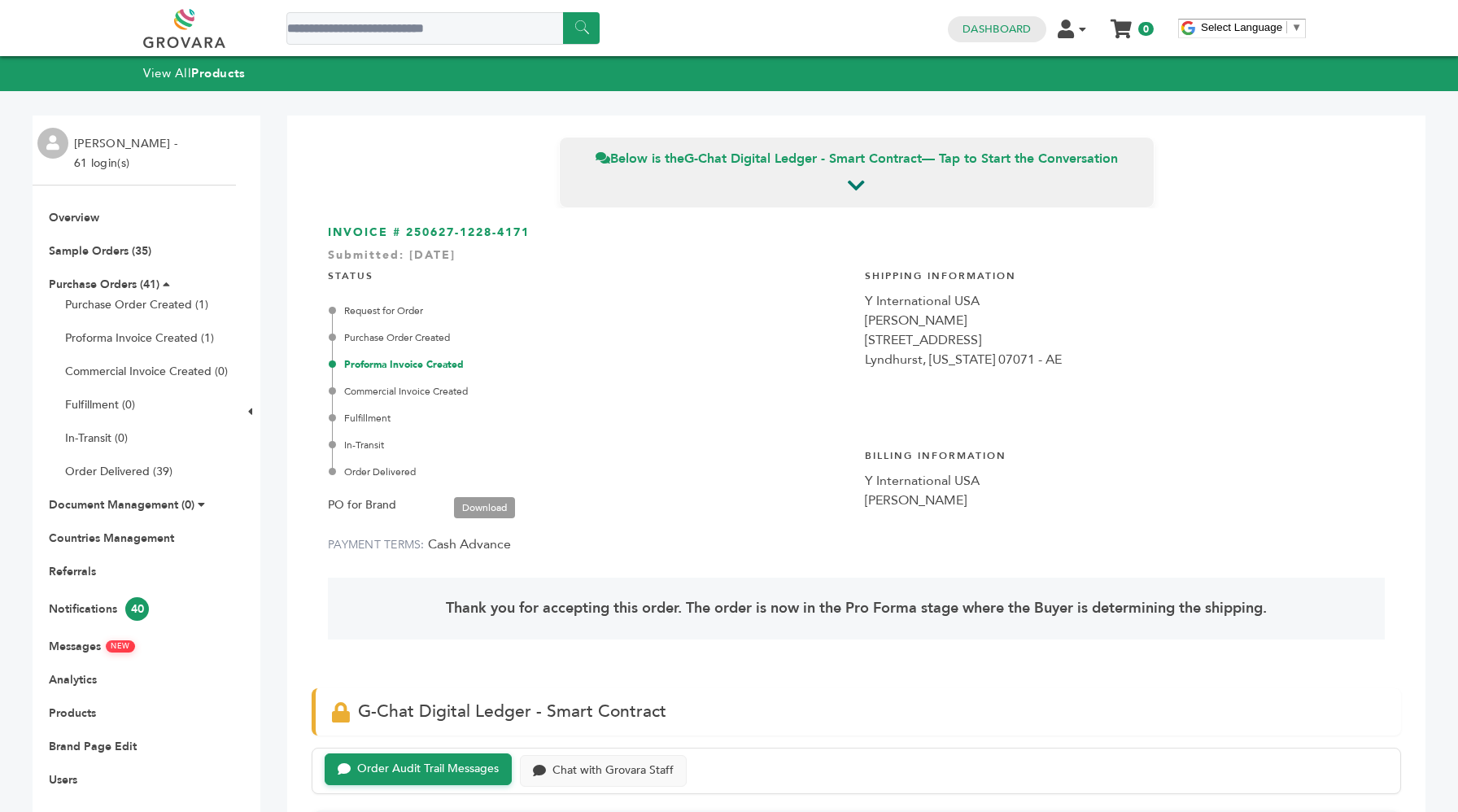 click on "INVOICE # 250627-1228-4171                                     Submitted: [DATE]
STATUS
Request for Order
Purchase Order Created
Proforma Invoice Created
Commercial Invoice Created
Fulfillment
In-Transit
Order Delivered
PO for Brand
Download
PAYMENT TERMS: Cash Advance" at bounding box center (856, 440) 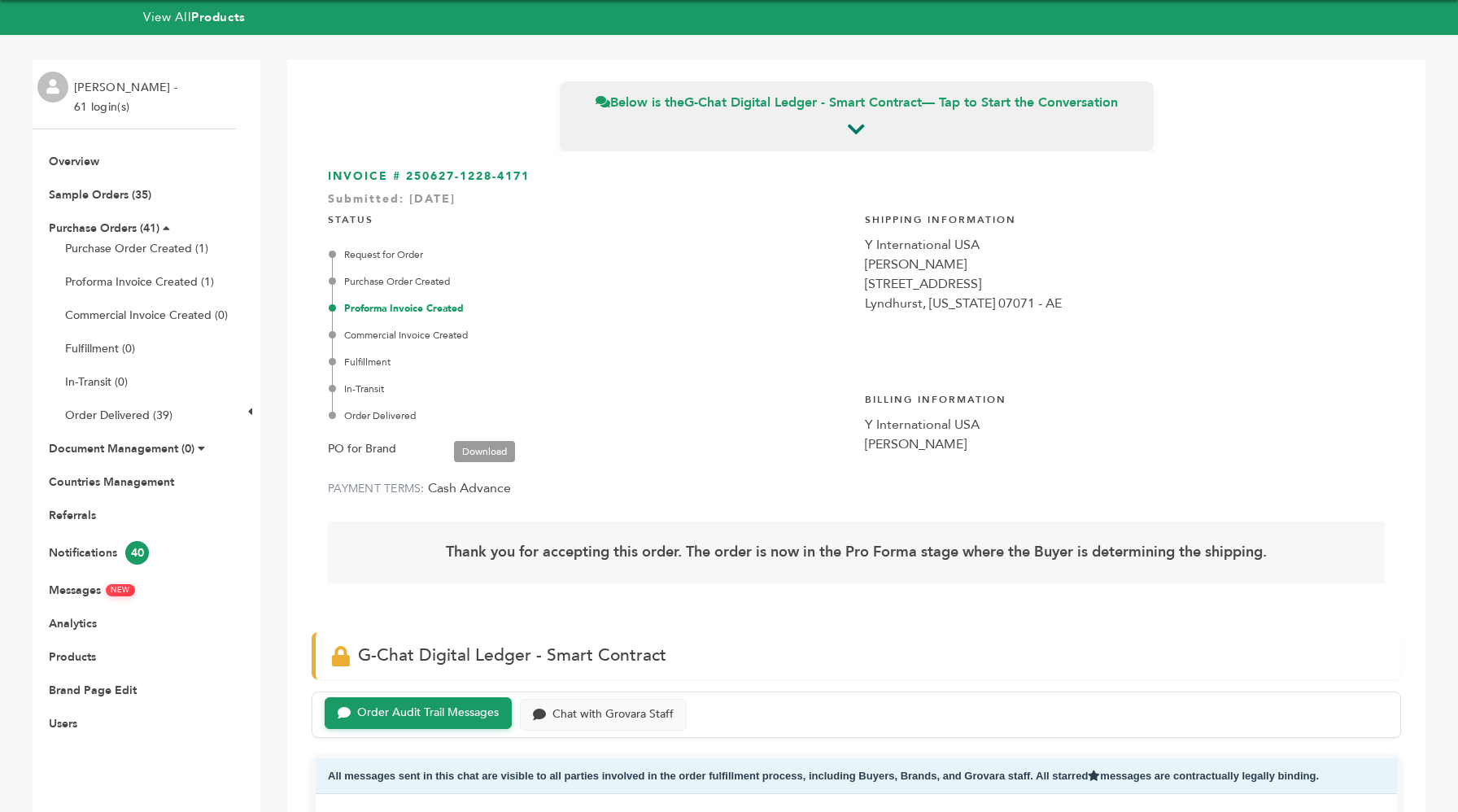 scroll, scrollTop: 0, scrollLeft: 0, axis: both 